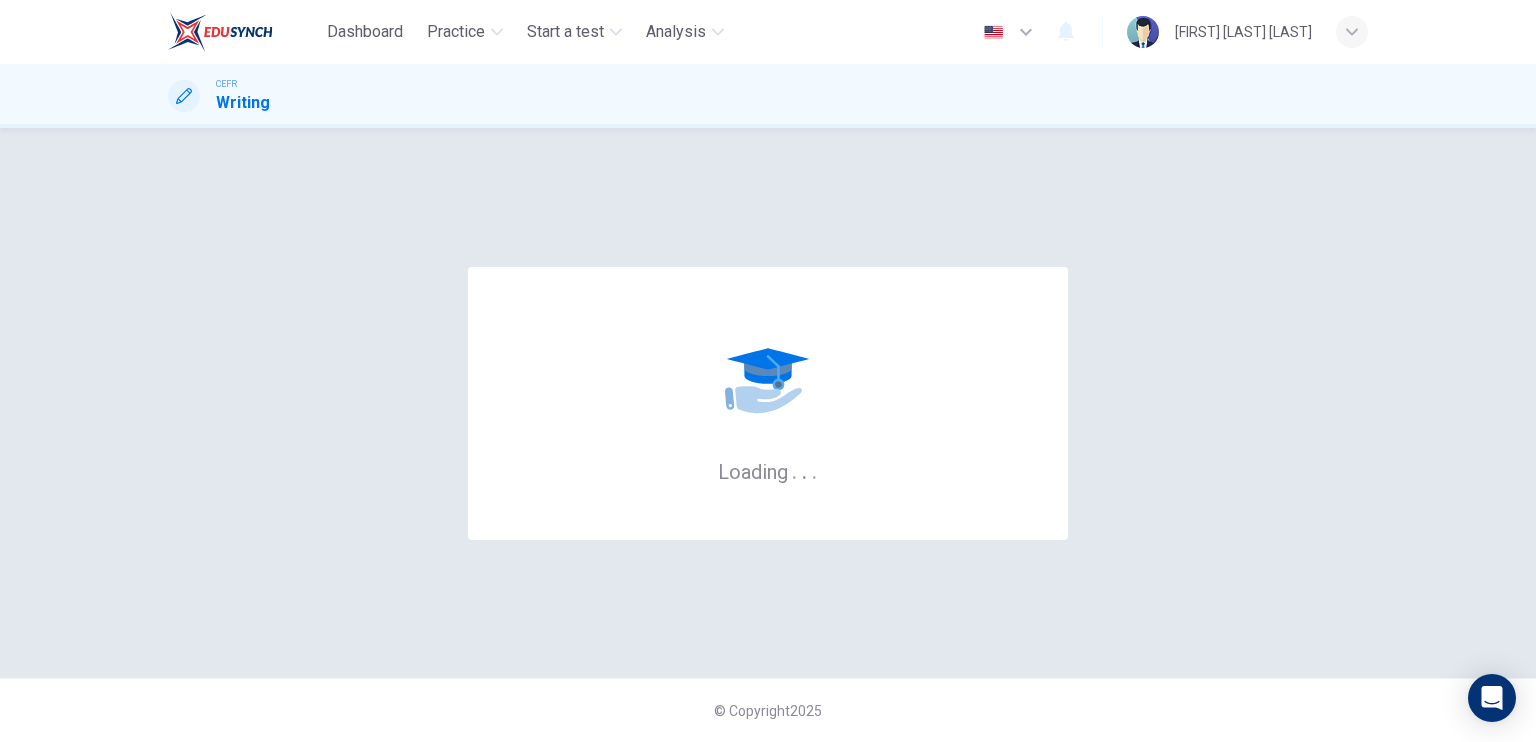 scroll, scrollTop: 0, scrollLeft: 0, axis: both 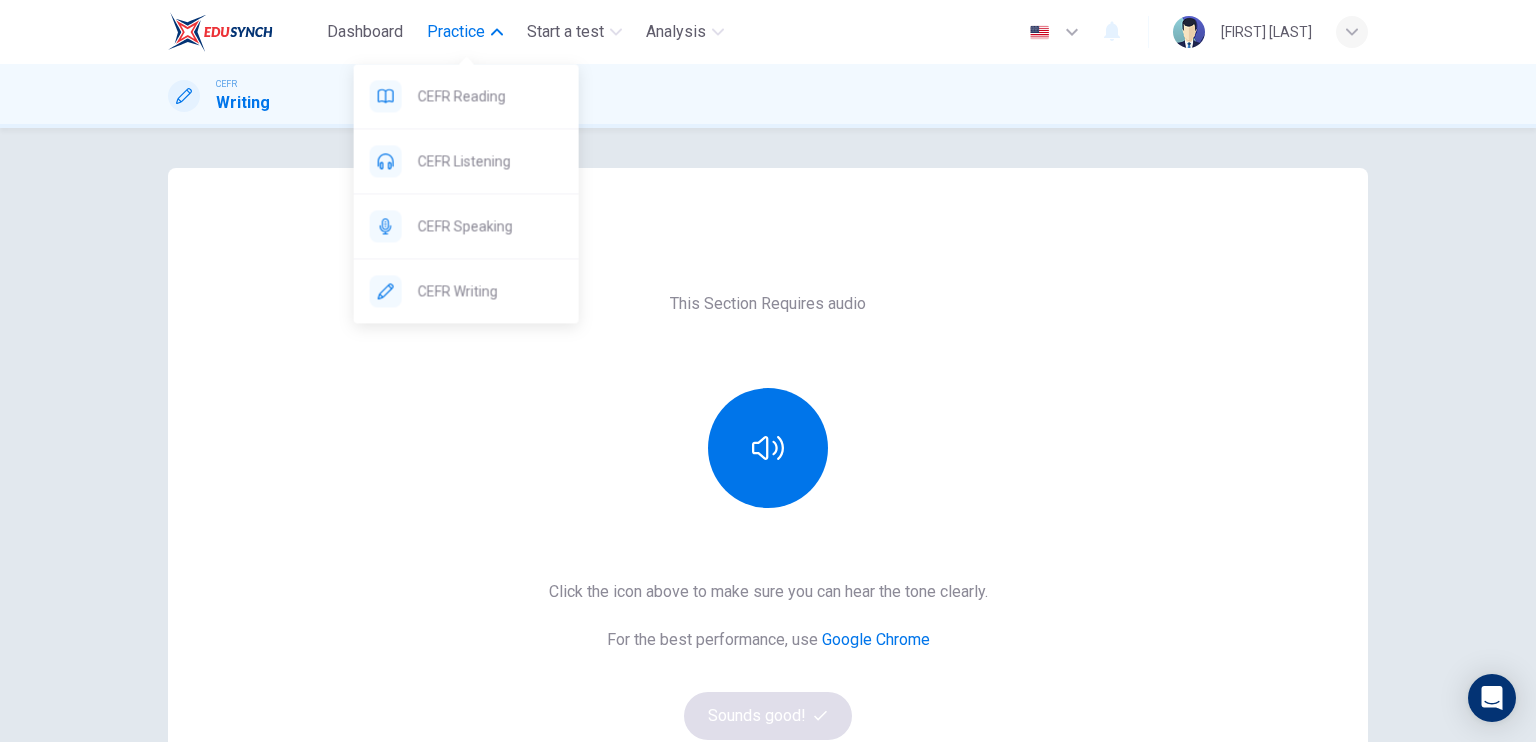 click on "Practice" at bounding box center [456, 32] 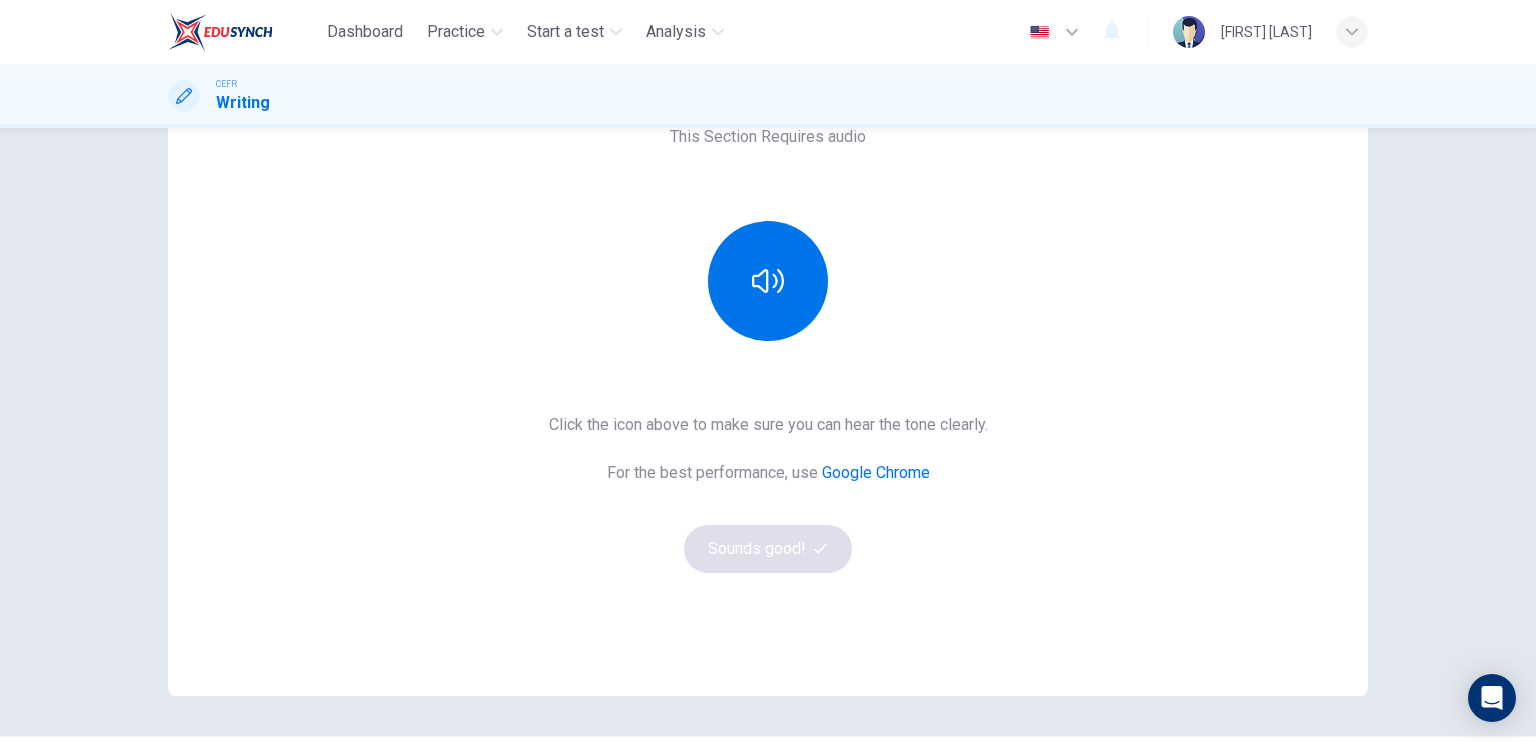 scroll, scrollTop: 0, scrollLeft: 0, axis: both 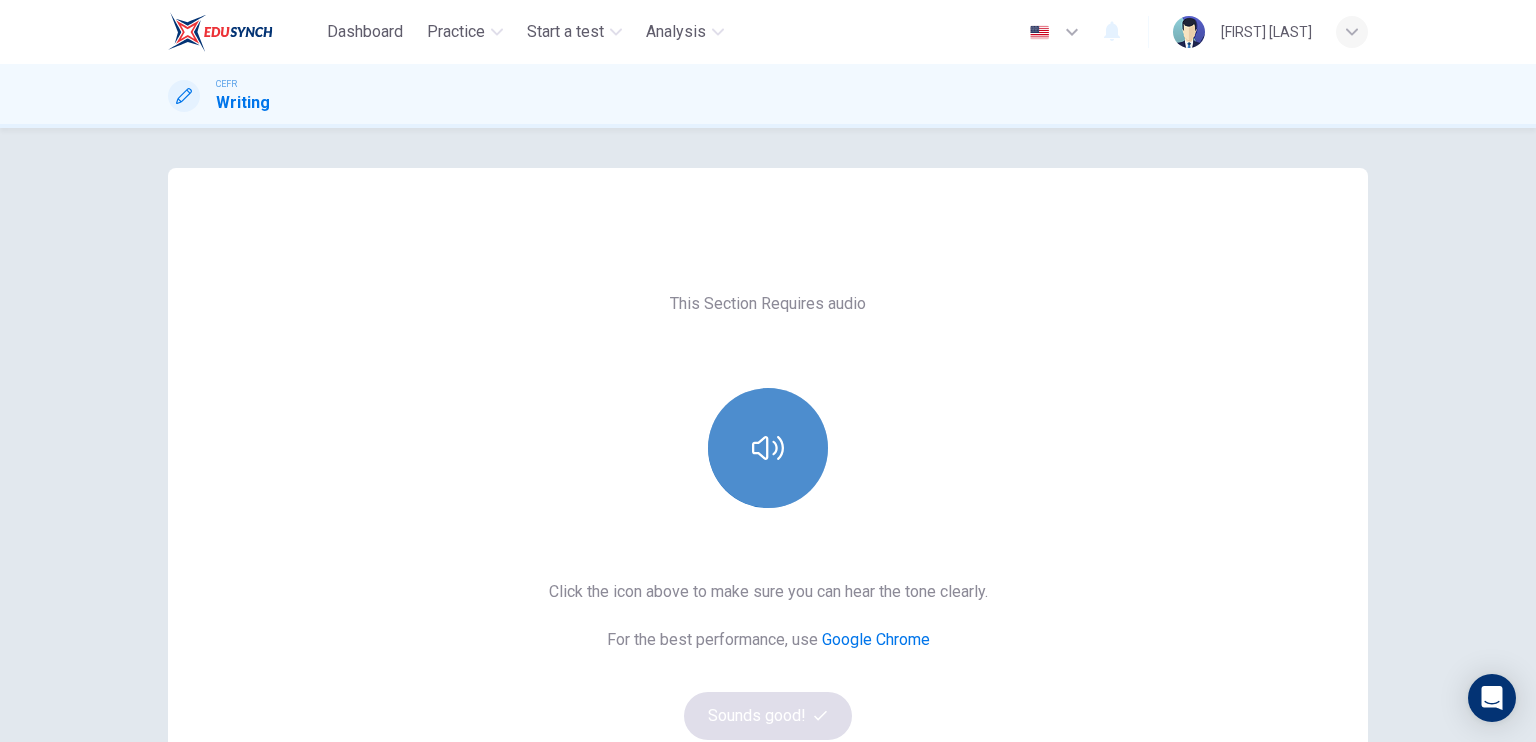 click at bounding box center (768, 448) 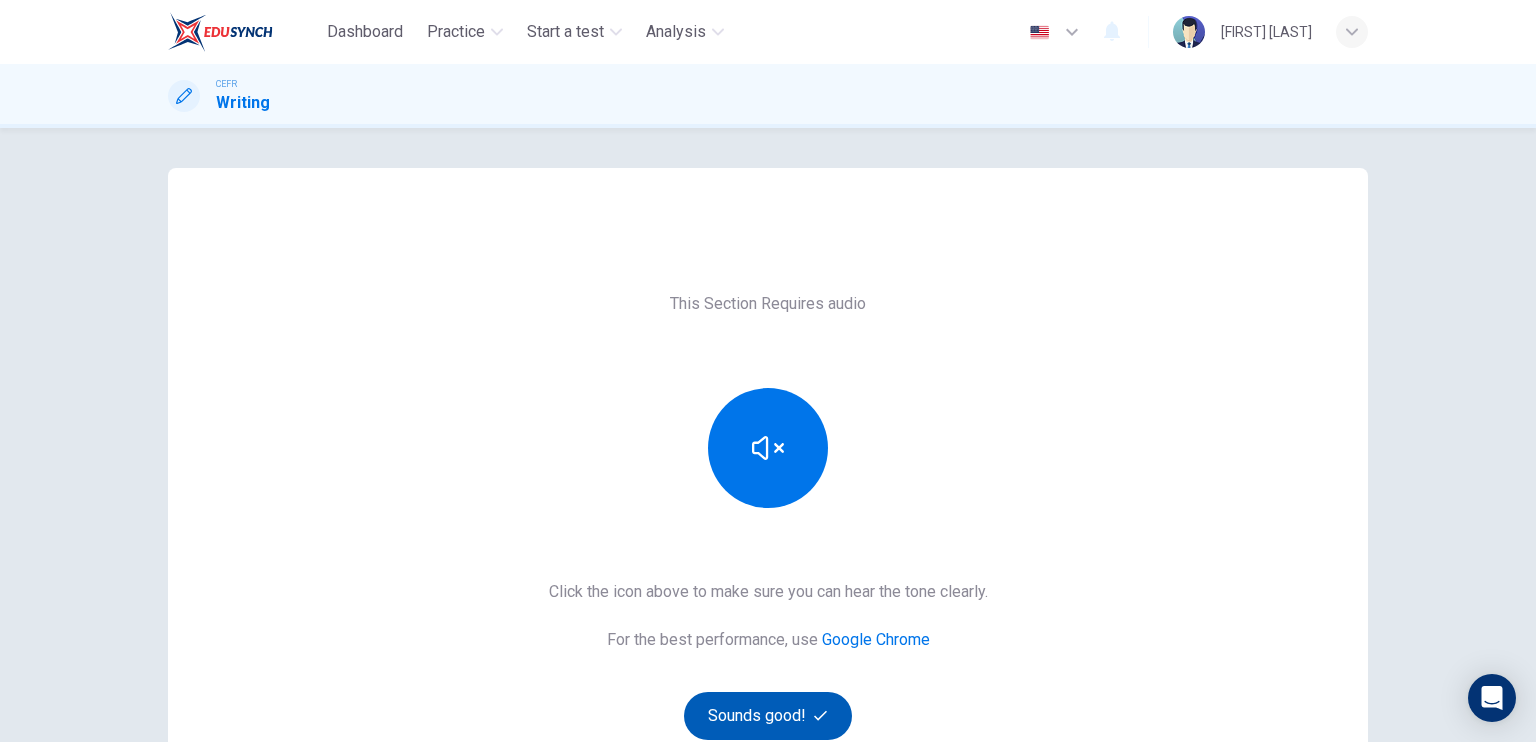 click at bounding box center [820, 715] 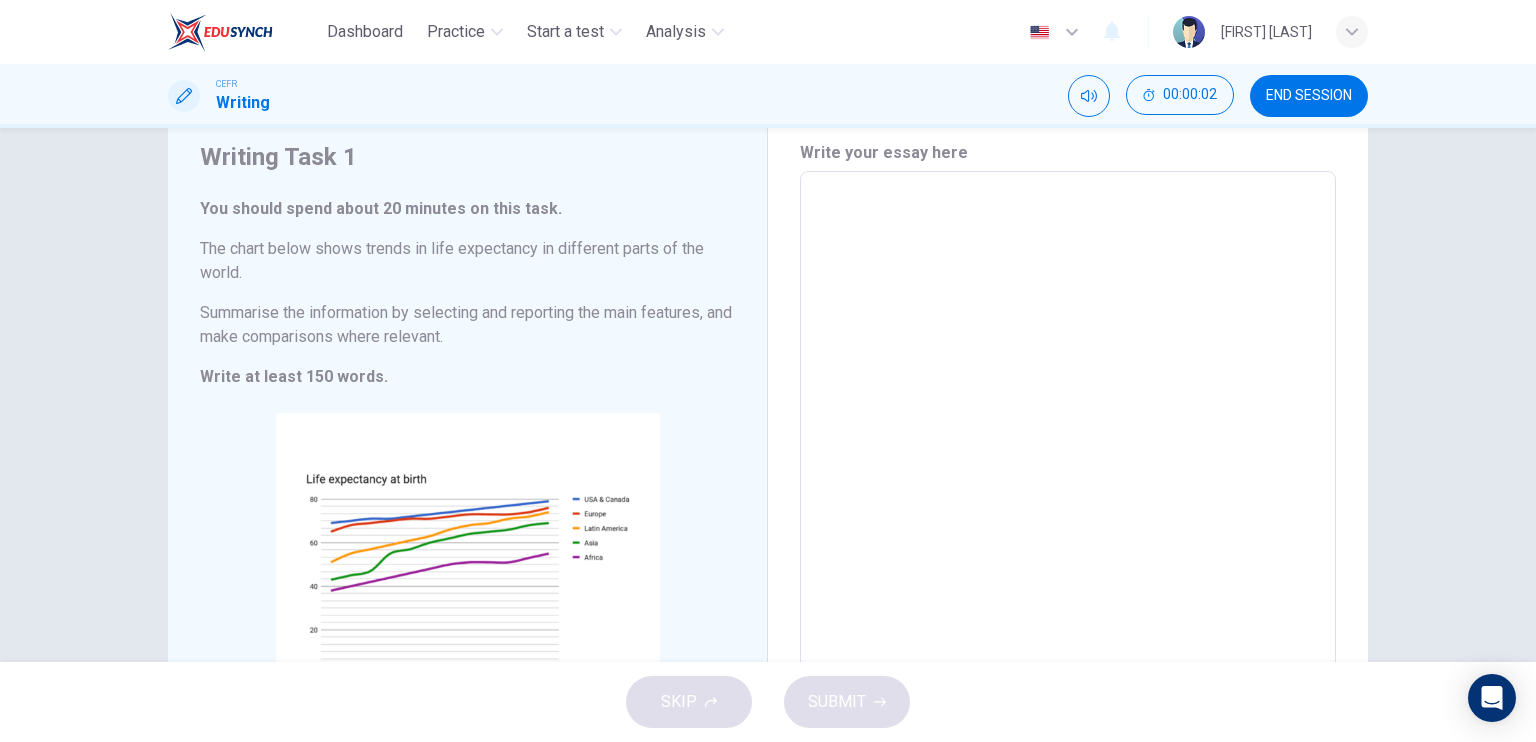 scroll, scrollTop: 0, scrollLeft: 0, axis: both 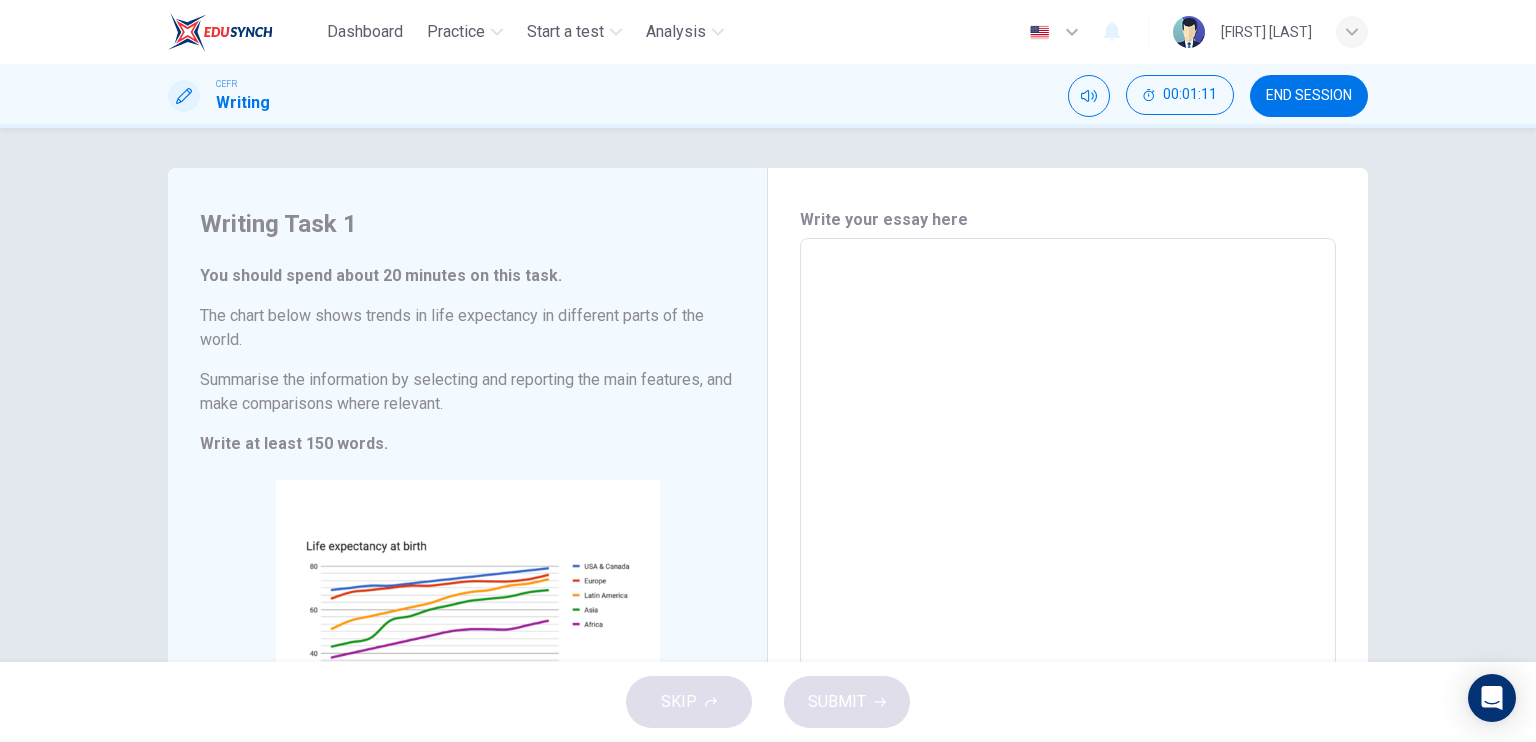 click at bounding box center [1068, 534] 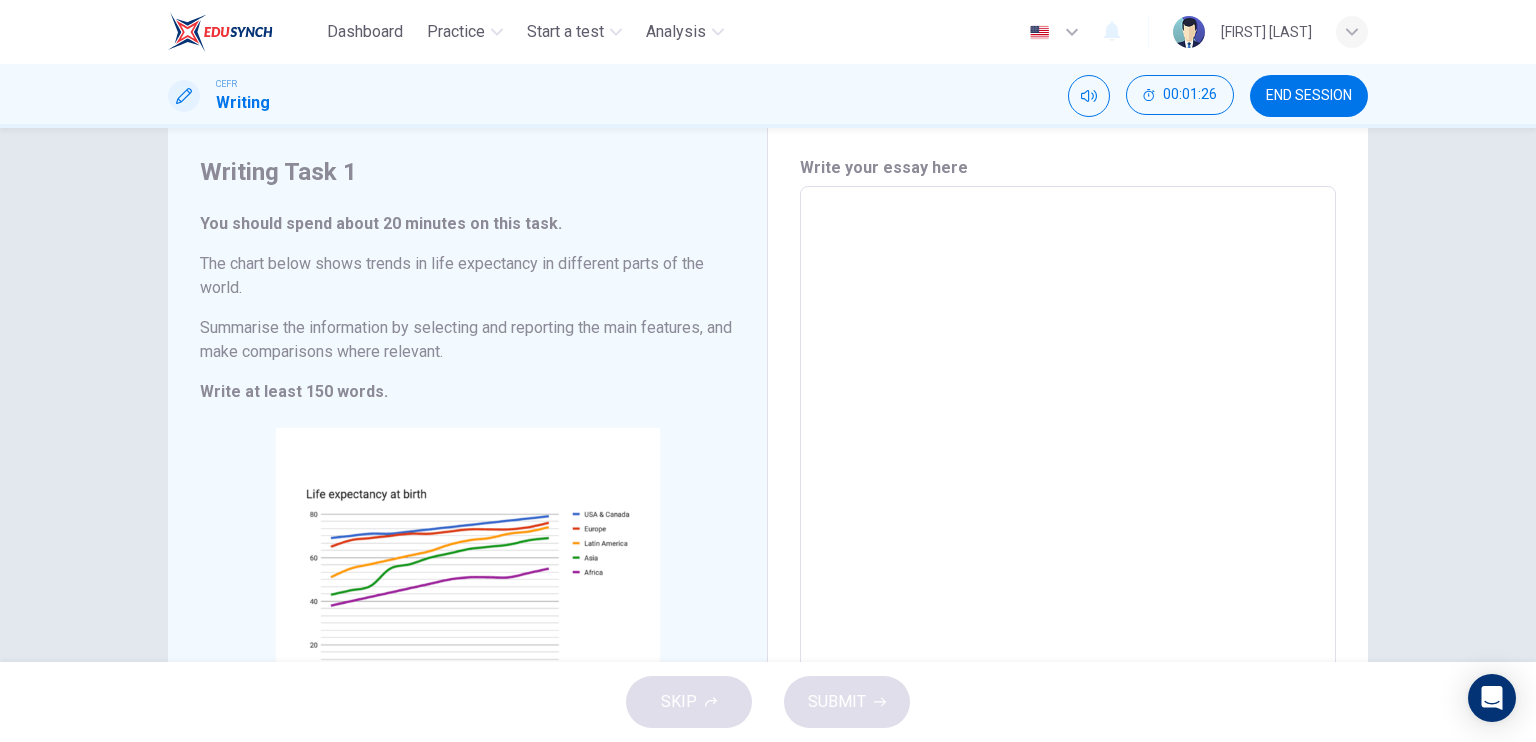 scroll, scrollTop: 52, scrollLeft: 0, axis: vertical 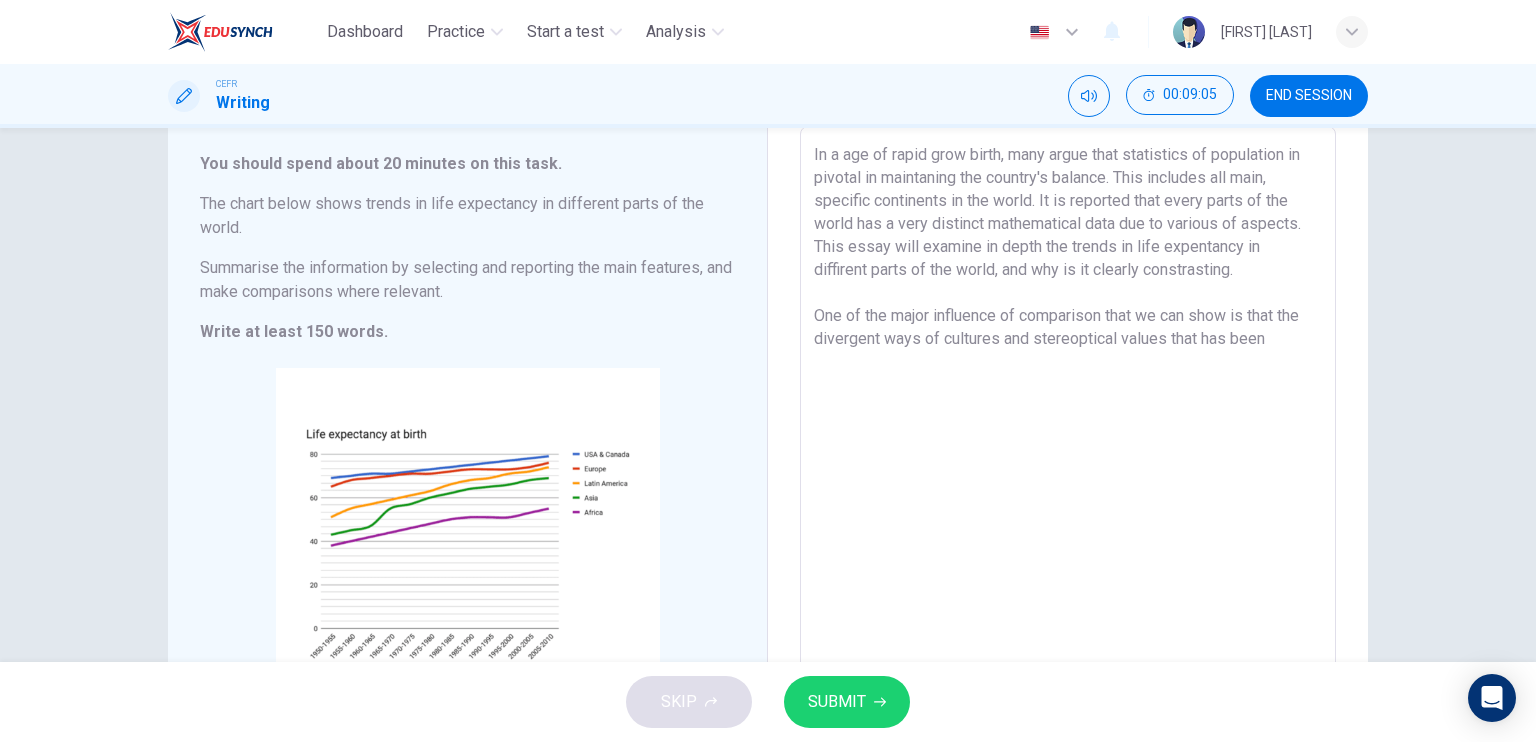 drag, startPoint x: 1232, startPoint y: 313, endPoint x: 1104, endPoint y: 311, distance: 128.01562 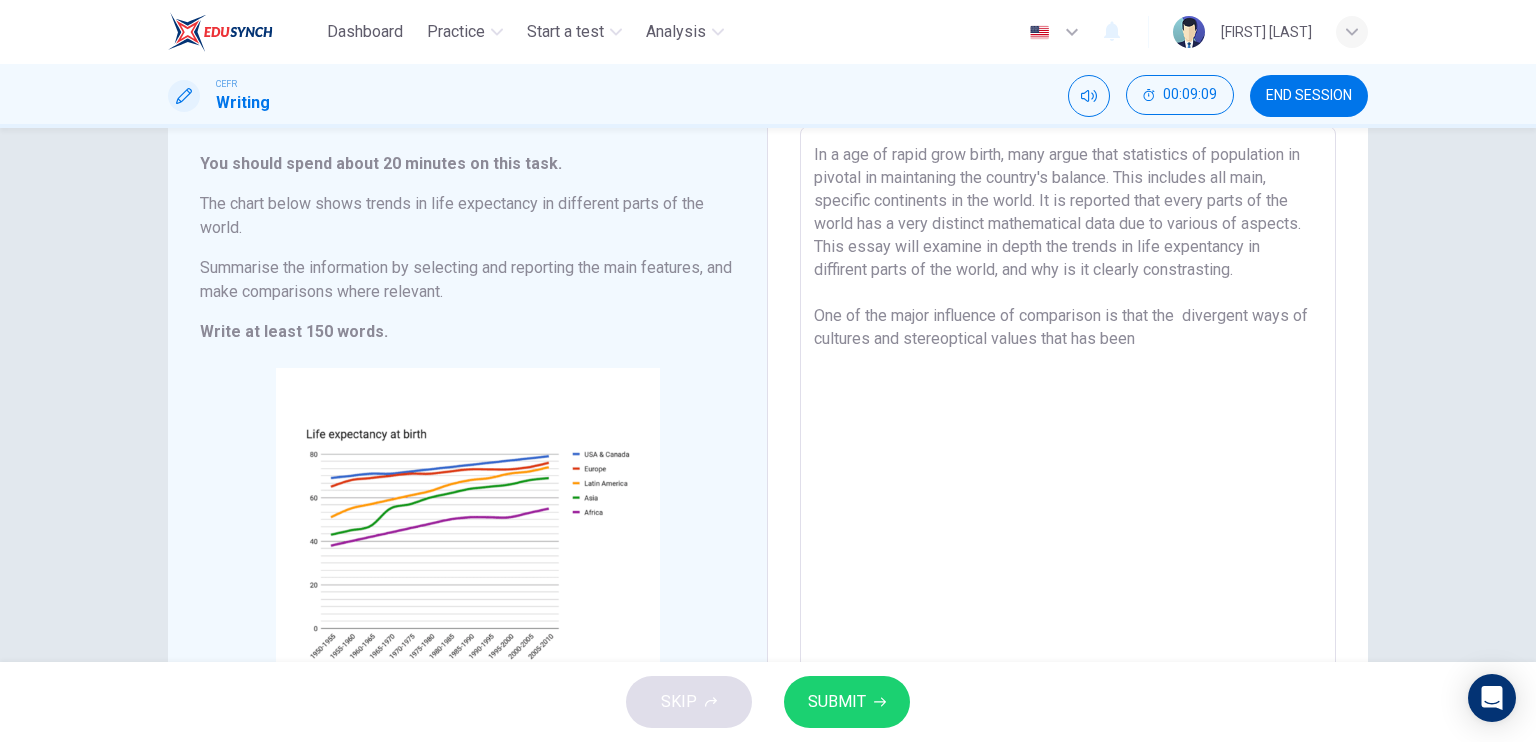 click on "In a age of rapid grow birth, many argue that statistics of population in pivotal in maintaning the country's balance. This includes all main, specific continents in the world. It is reported that every parts of the world has a very distinct mathematical data due to various of aspects. This essay will examine in depth the trends in life expentancy in diffirent parts of the world, and why is it clearly constrasting.
One of the major influence of comparison is that the  divergent ways of cultures and stereoptical values that has been" at bounding box center (1068, 422) 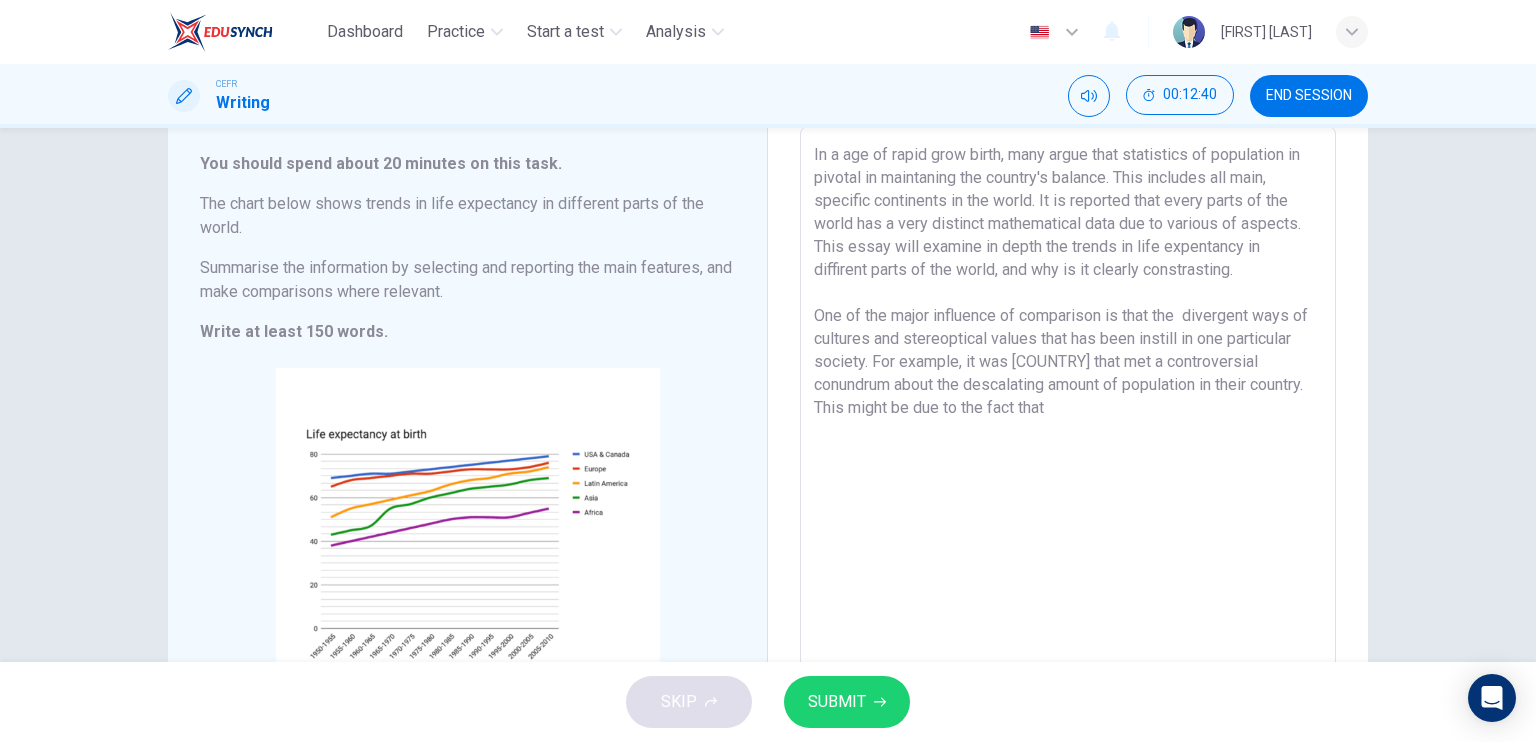 drag, startPoint x: 966, startPoint y: 399, endPoint x: 899, endPoint y: 415, distance: 68.88396 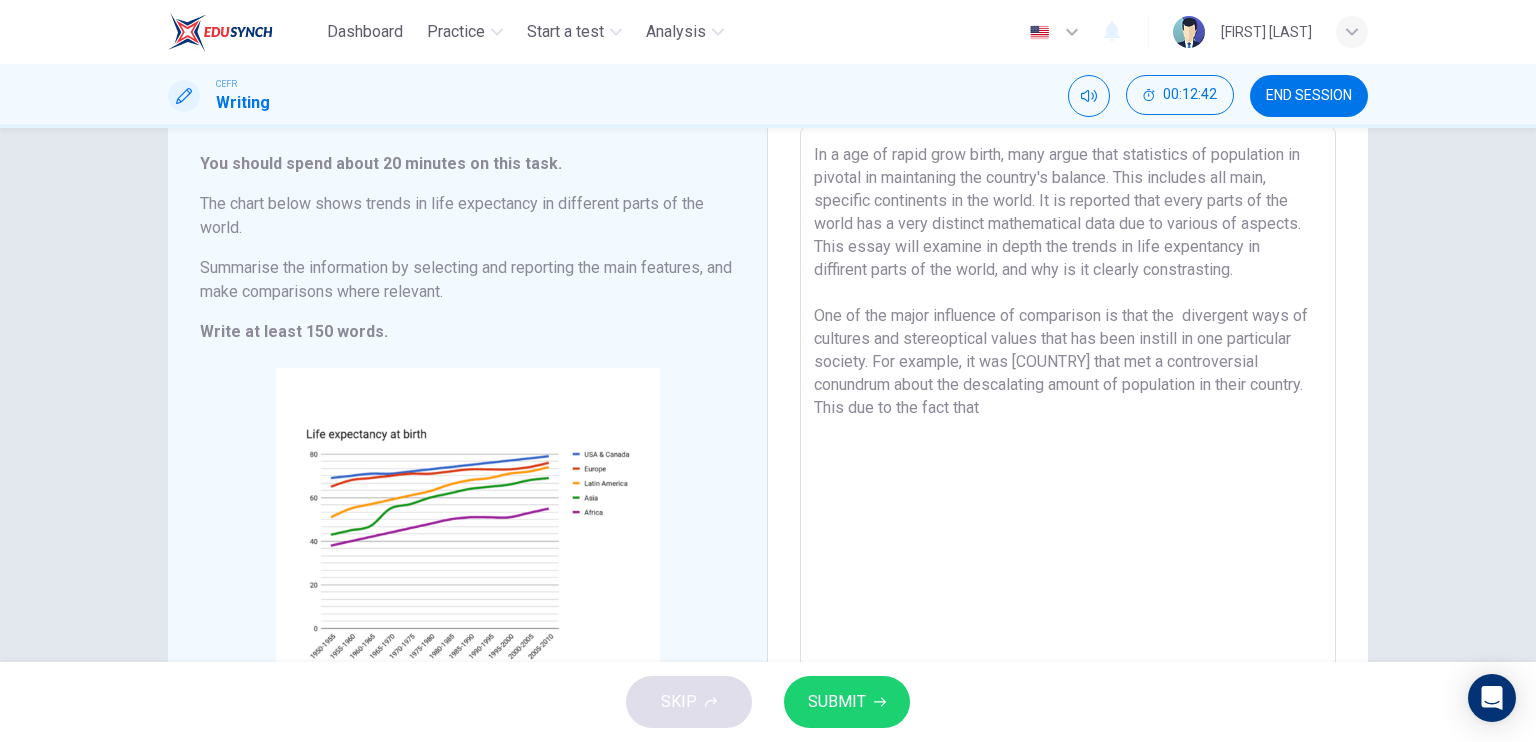 click on "In a age of rapid grow birth, many argue that statistics of population in pivotal in maintaning the country's balance. This includes all main, specific continents in the world. It is reported that every parts of the world has a very distinct mathematical data due to various of aspects. This essay will examine in depth the trends in life expentancy in diffirent parts of the world, and why is it clearly constrasting.
One of the major influence of comparison is that the  divergent ways of cultures and stereoptical values that has been instill in one particular society. For example, it was [COUNTRY] that met a controversial conundrum about the descalating amount of population in their country. This due to the fact that" at bounding box center (1068, 422) 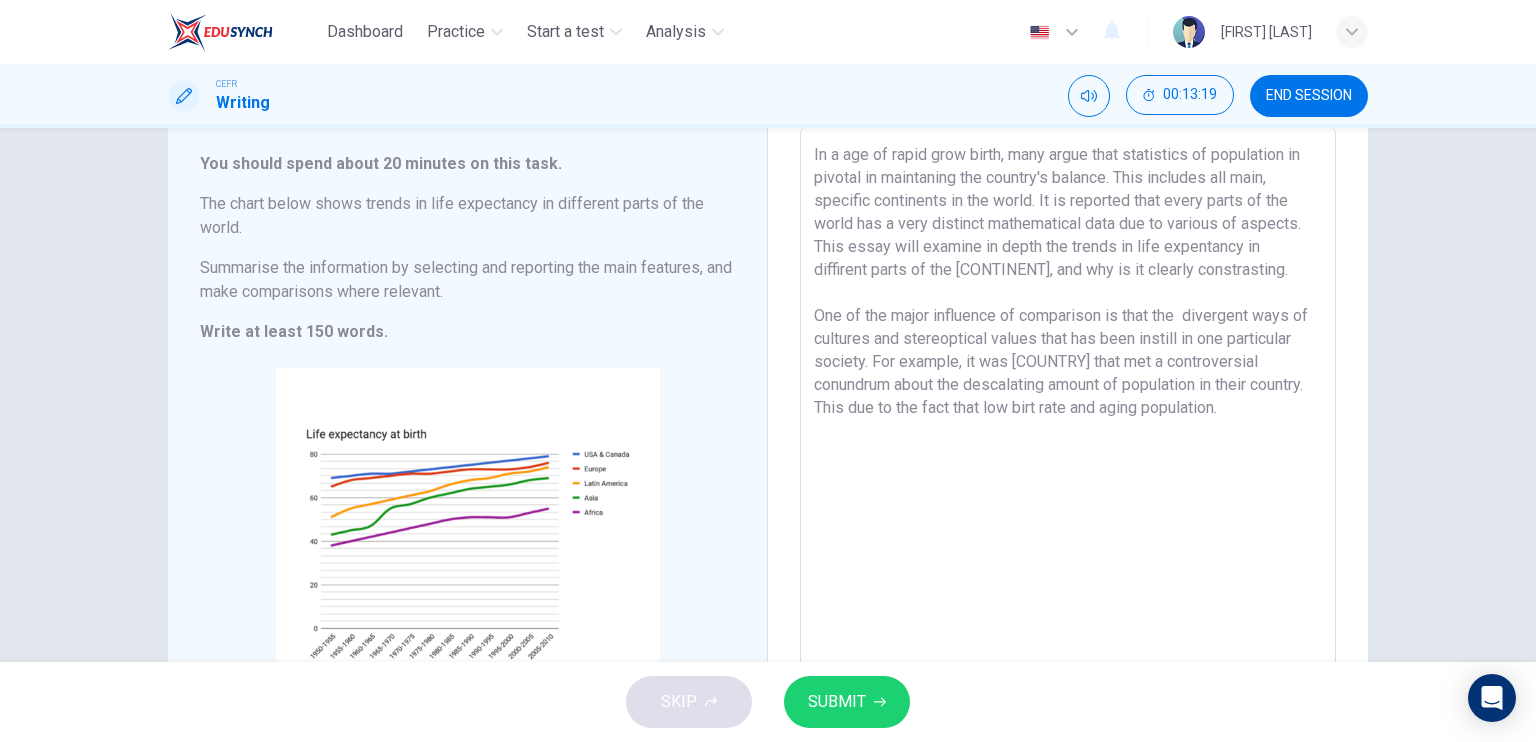 click on "In a age of rapid grow birth, many argue that statistics of population in pivotal in maintaning the country's balance. This includes all main, specific continents in the world. It is reported that every parts of the world has a very distinct mathematical data due to various of aspects. This essay will examine in depth the trends in life expentancy in diffirent parts of the [CONTINENT], and why is it clearly constrasting.
One of the major influence of comparison is that the  divergent ways of cultures and stereoptical values that has been instill in one particular society. For example, it was [COUNTRY] that met a controversial conundrum about the descalating amount of population in their country. This due to the fact that low birt rate and aging population." at bounding box center [1068, 422] 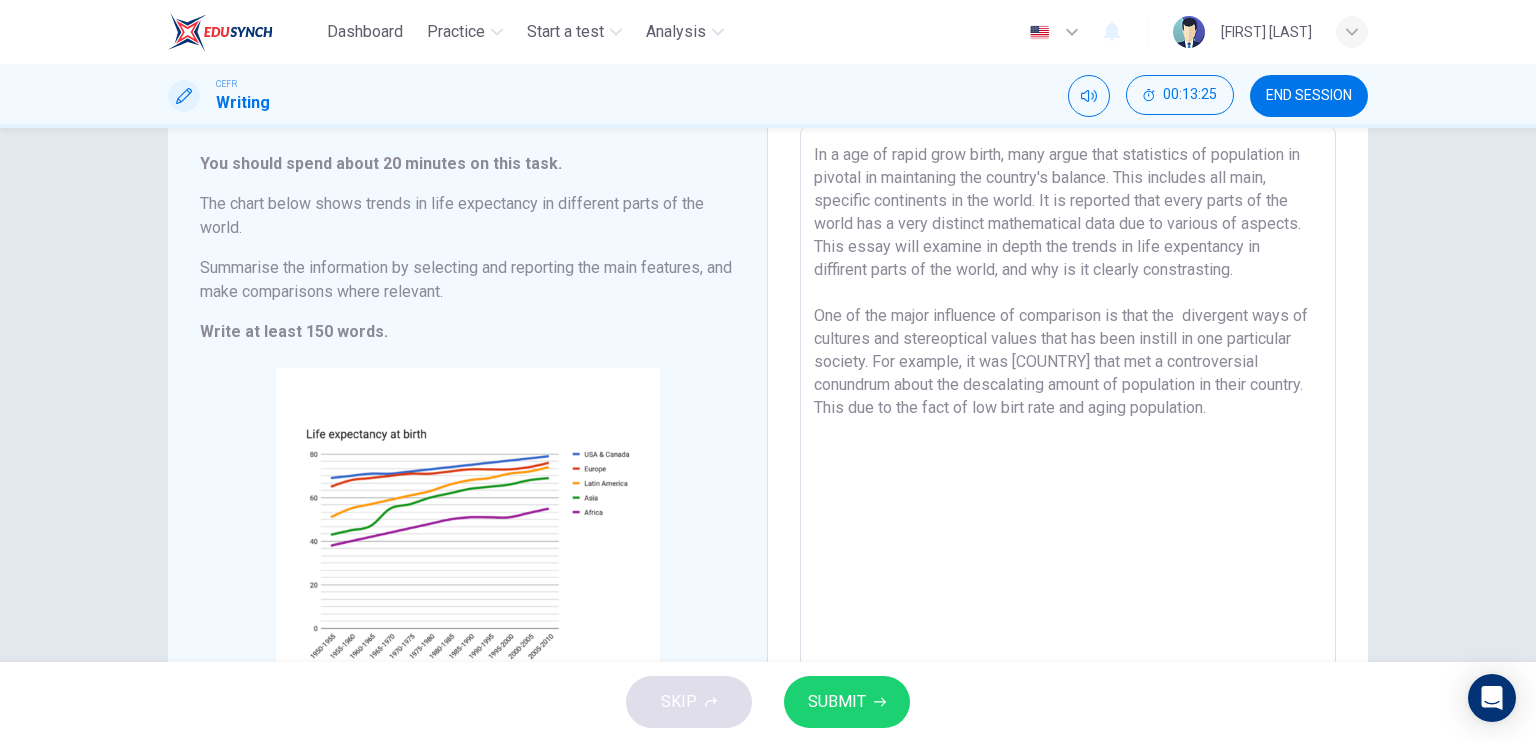 click on "In a age of rapid grow birth, many argue that statistics of population in pivotal in maintaning the country's balance. This includes all main, specific continents in the world. It is reported that every parts of the world has a very distinct mathematical data due to various of aspects. This essay will examine in depth the trends in life expentancy in diffirent parts of the world, and why is it clearly constrasting.
One of the major influence of comparison is that the  divergent ways of cultures and stereoptical values that has been instill in one particular society. For example, it was [COUNTRY] that met a controversial conundrum about the descalating amount of population in their country. This due to the fact of low birt rate and aging population." at bounding box center [1068, 422] 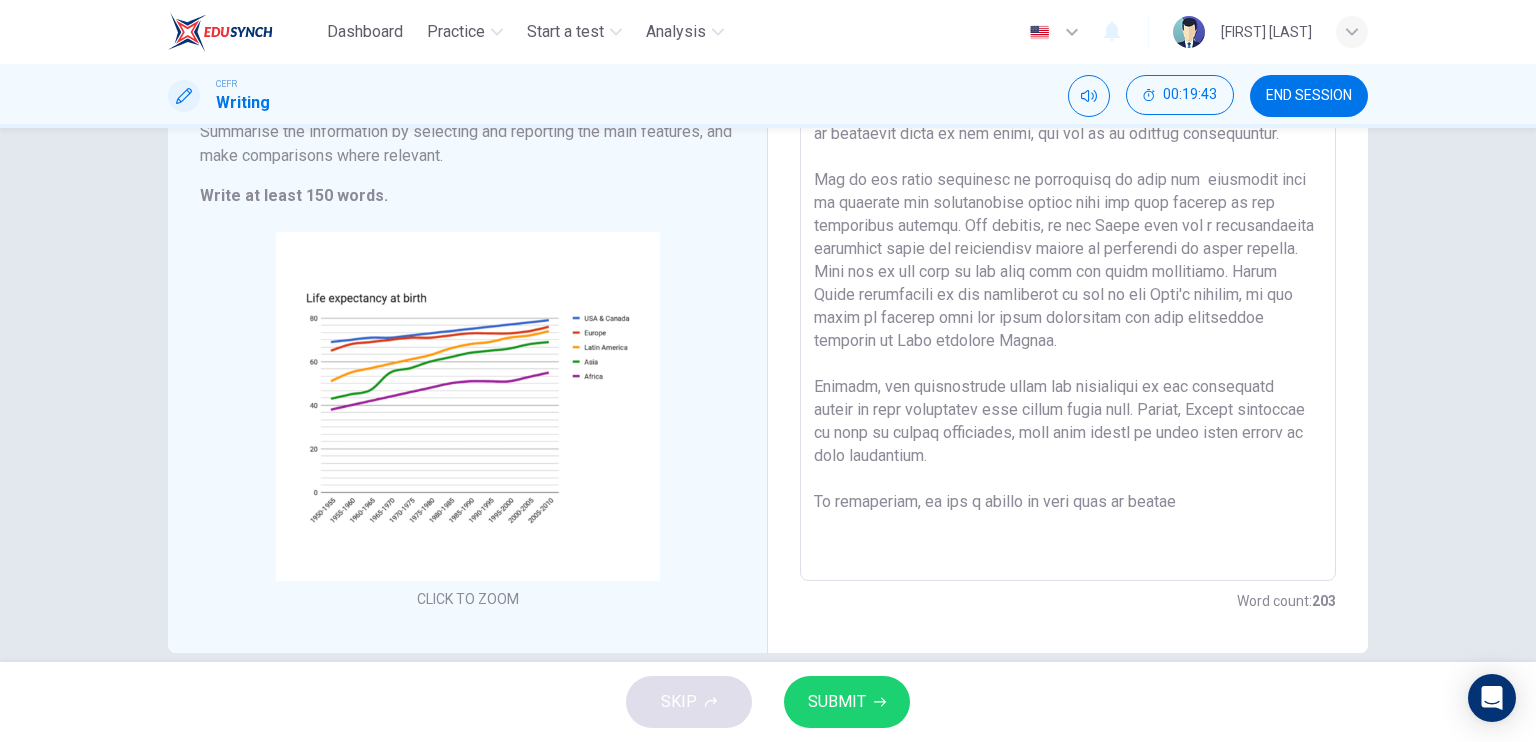 scroll, scrollTop: 278, scrollLeft: 0, axis: vertical 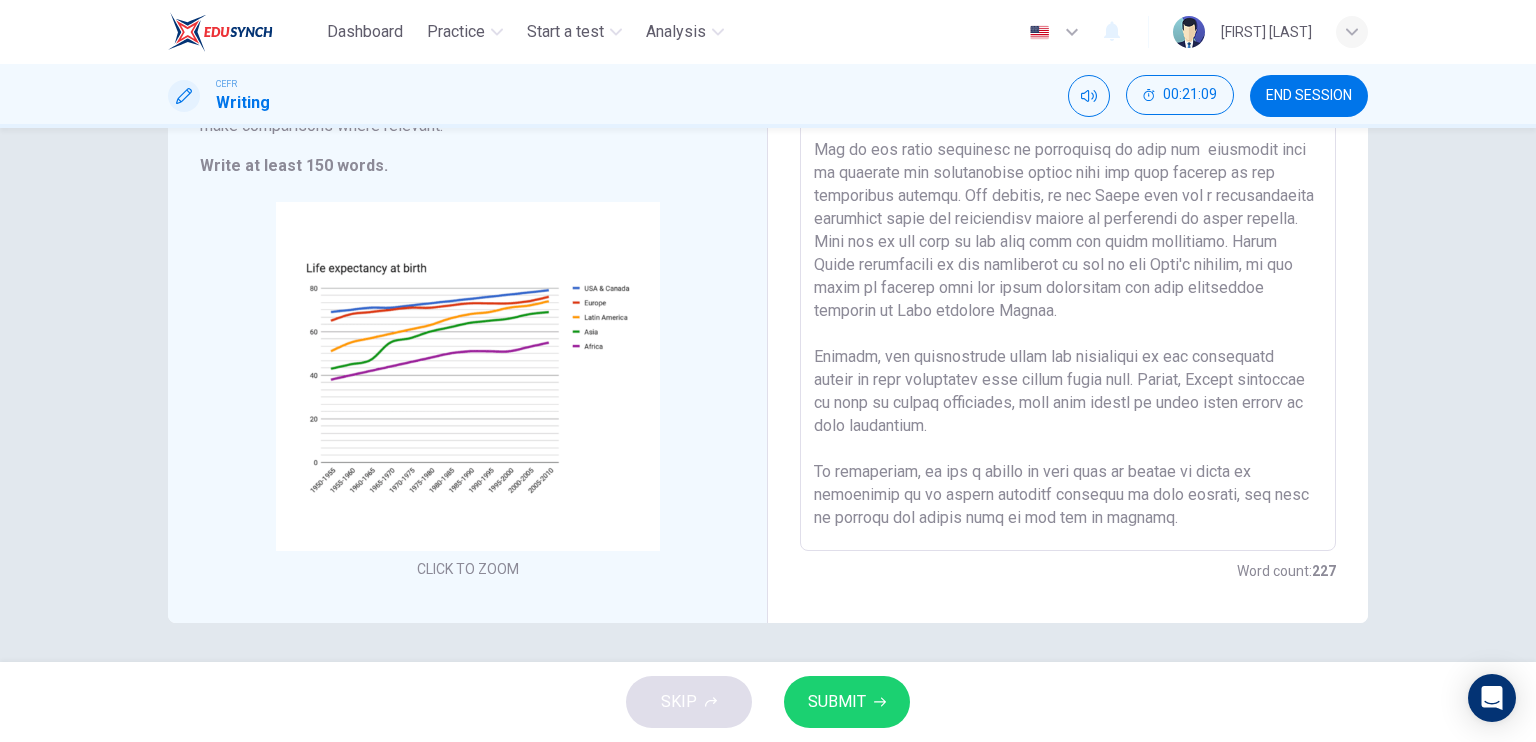 type on "In a age of rapid grow birth, many argue that statistics of population in pivotal in maintaning the country's balance. This includes all main, specific continents in the world. It is reported that every parts of the world has a very distinct mathematical data due to various of aspects. This essay will examine in depth the trends in life expentancy in diffirent parts of the world, and why is it clearly constrasting.
One of the major influence of comparison is that the  divergent ways of cultures and stereoptical values that has been instill in one particular society. For example, it was [COUNTRY] that met a controversial conundrum about the descalating amount of population in their country. This due to the fact of low birt rate and aging population. While [COUNTRY] contributes to the statistics as one of the Asia's country, it was clear as crystal that the other continents are more escalating compared to Asia conclude Africa.
However, one similiatites among all continents is the increasing amount of life expenta..." 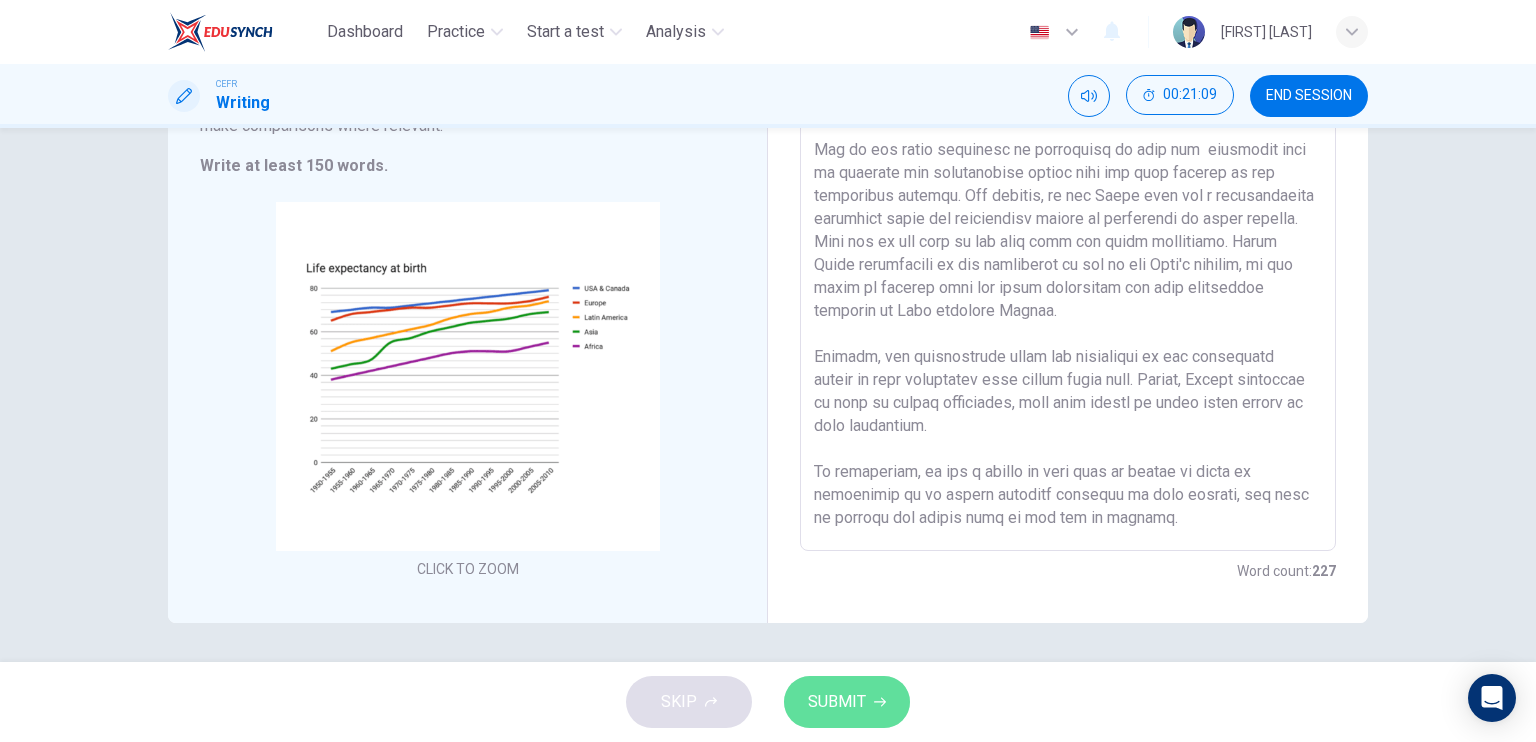click on "SUBMIT" at bounding box center (837, 702) 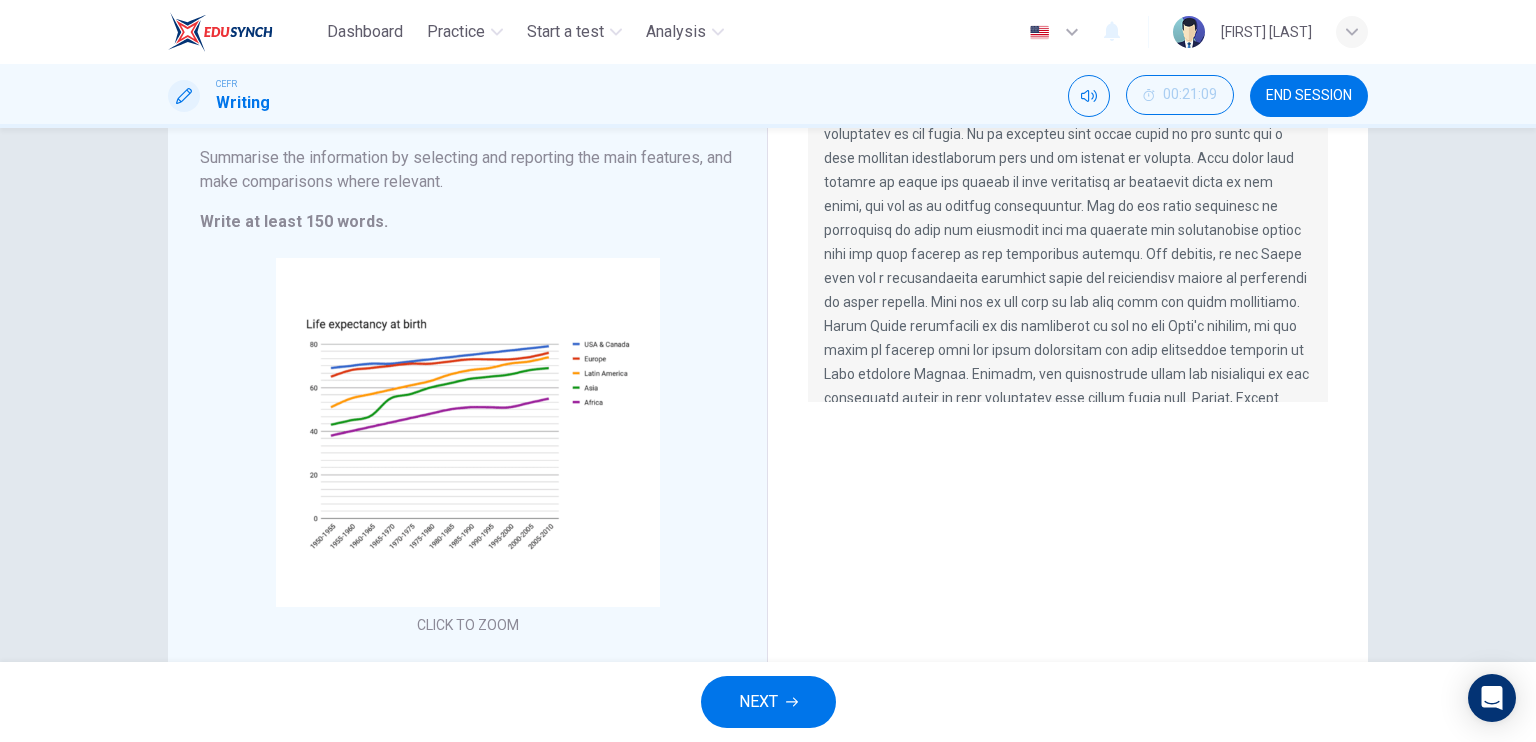 scroll, scrollTop: 0, scrollLeft: 0, axis: both 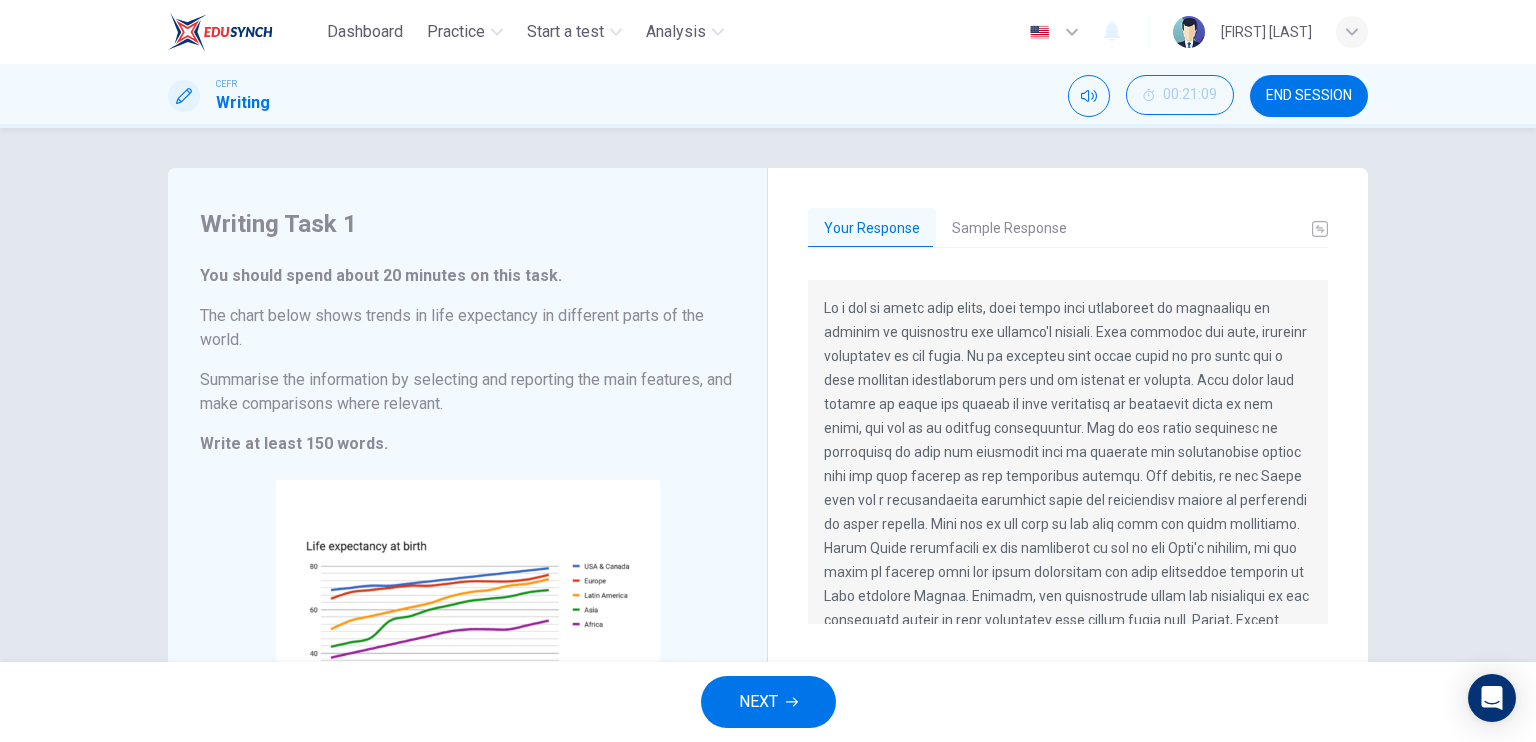 click on "Sample Response" at bounding box center (1009, 229) 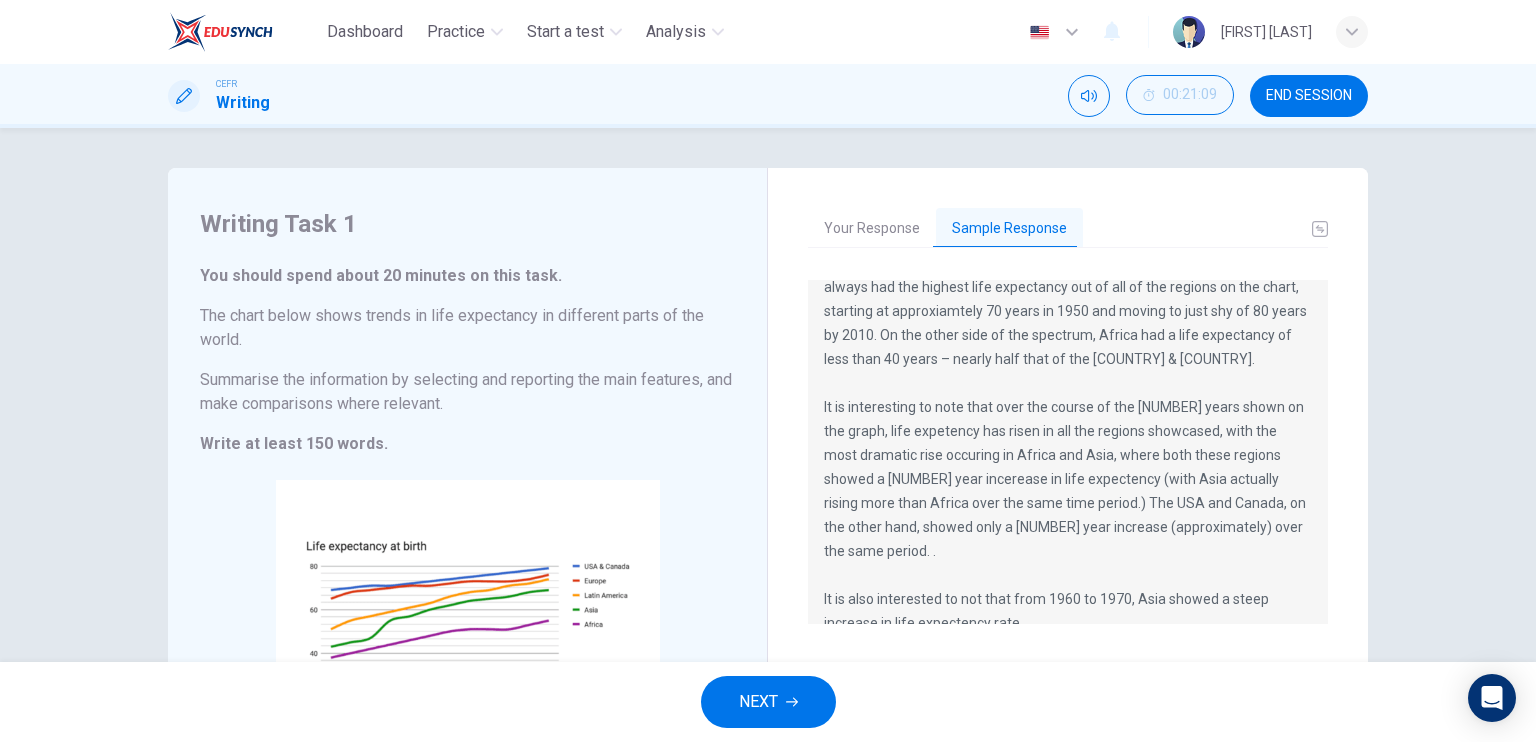 scroll, scrollTop: 120, scrollLeft: 0, axis: vertical 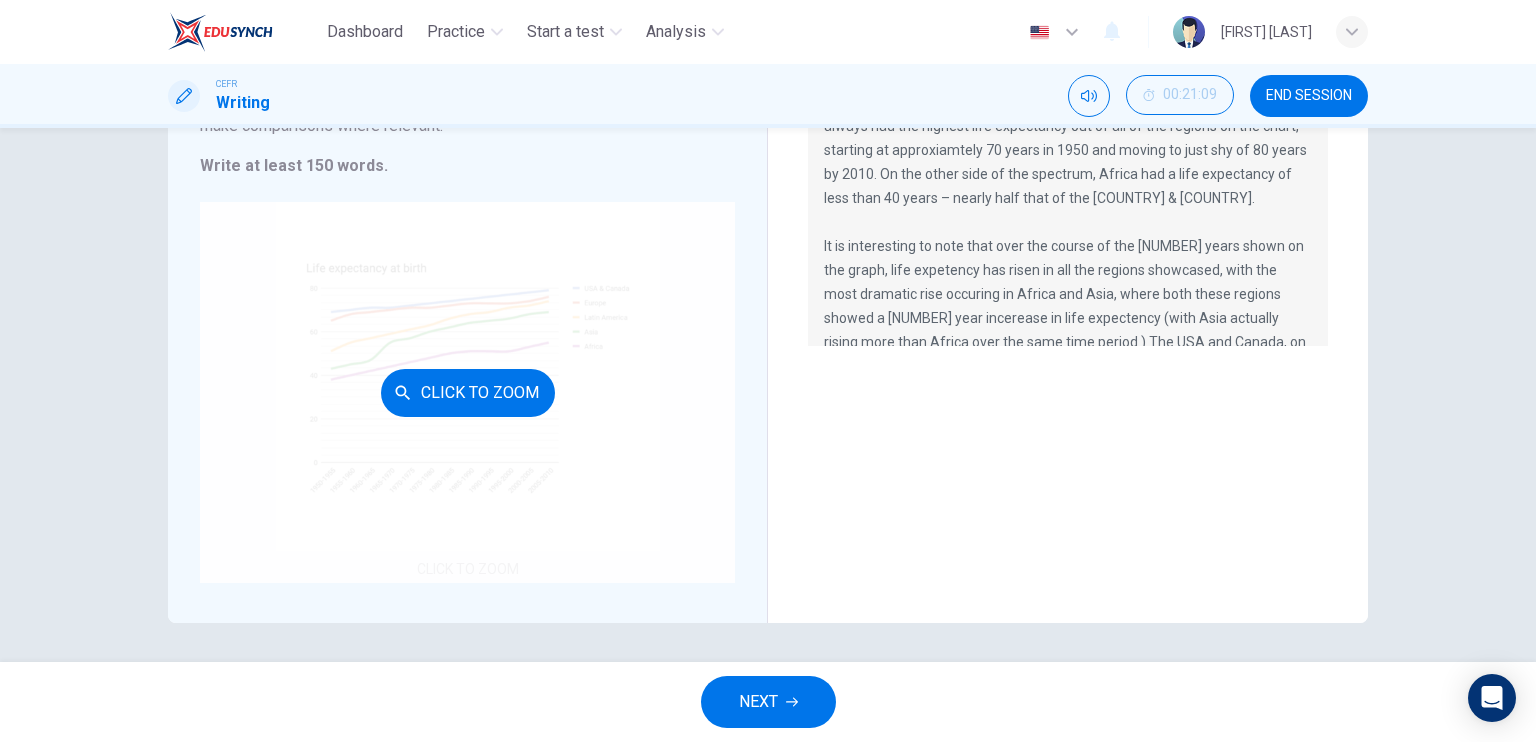 click on "Click to Zoom" at bounding box center [468, 393] 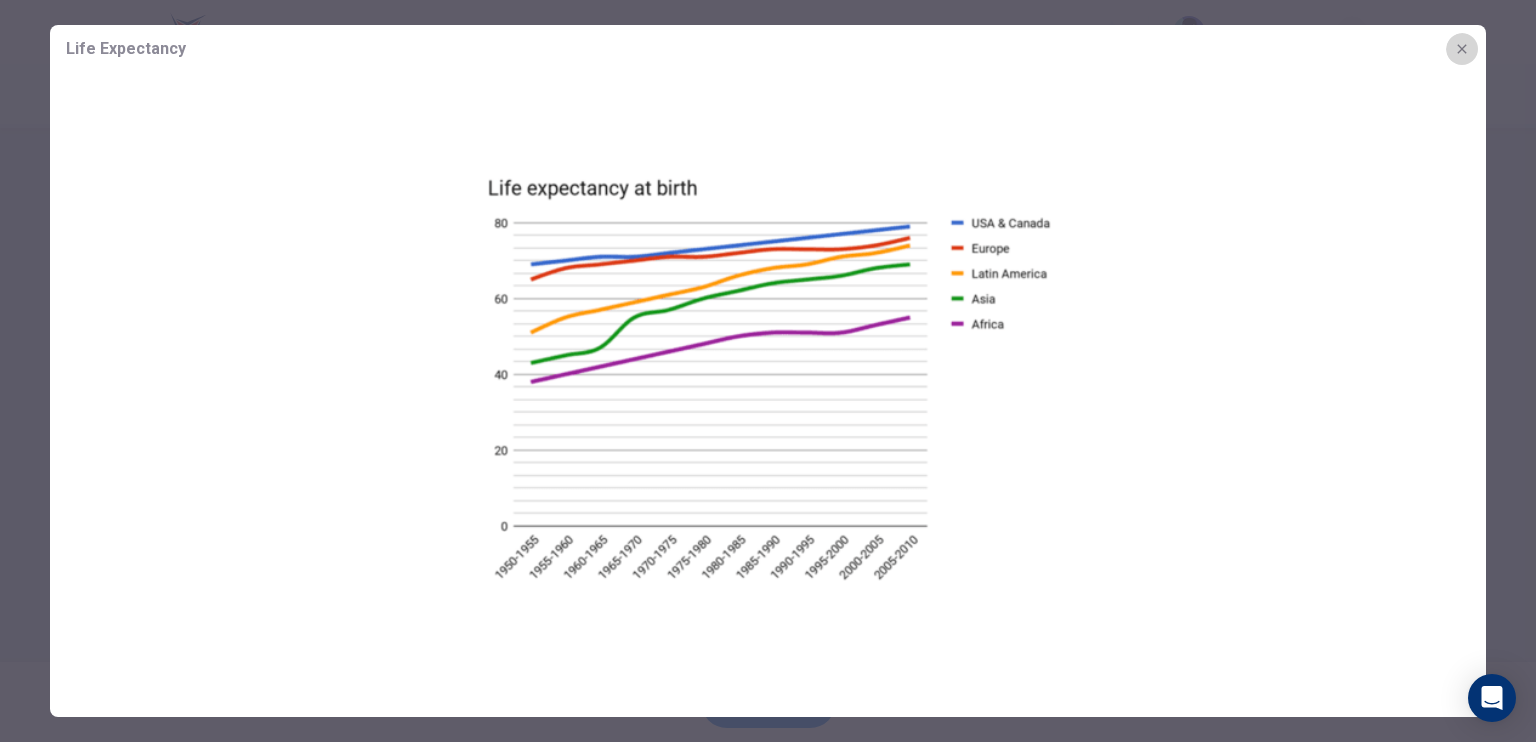 click at bounding box center (1462, 49) 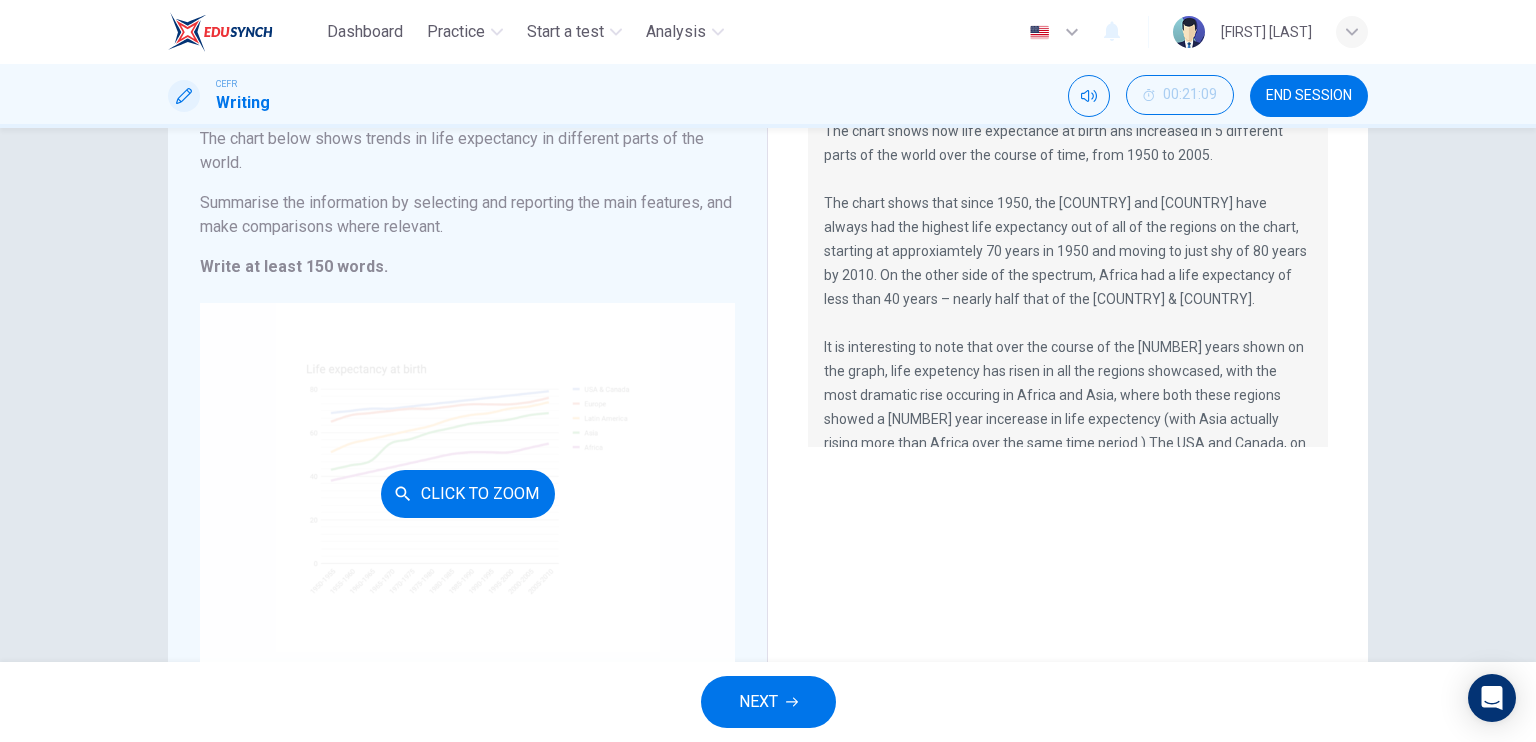 scroll, scrollTop: 200, scrollLeft: 0, axis: vertical 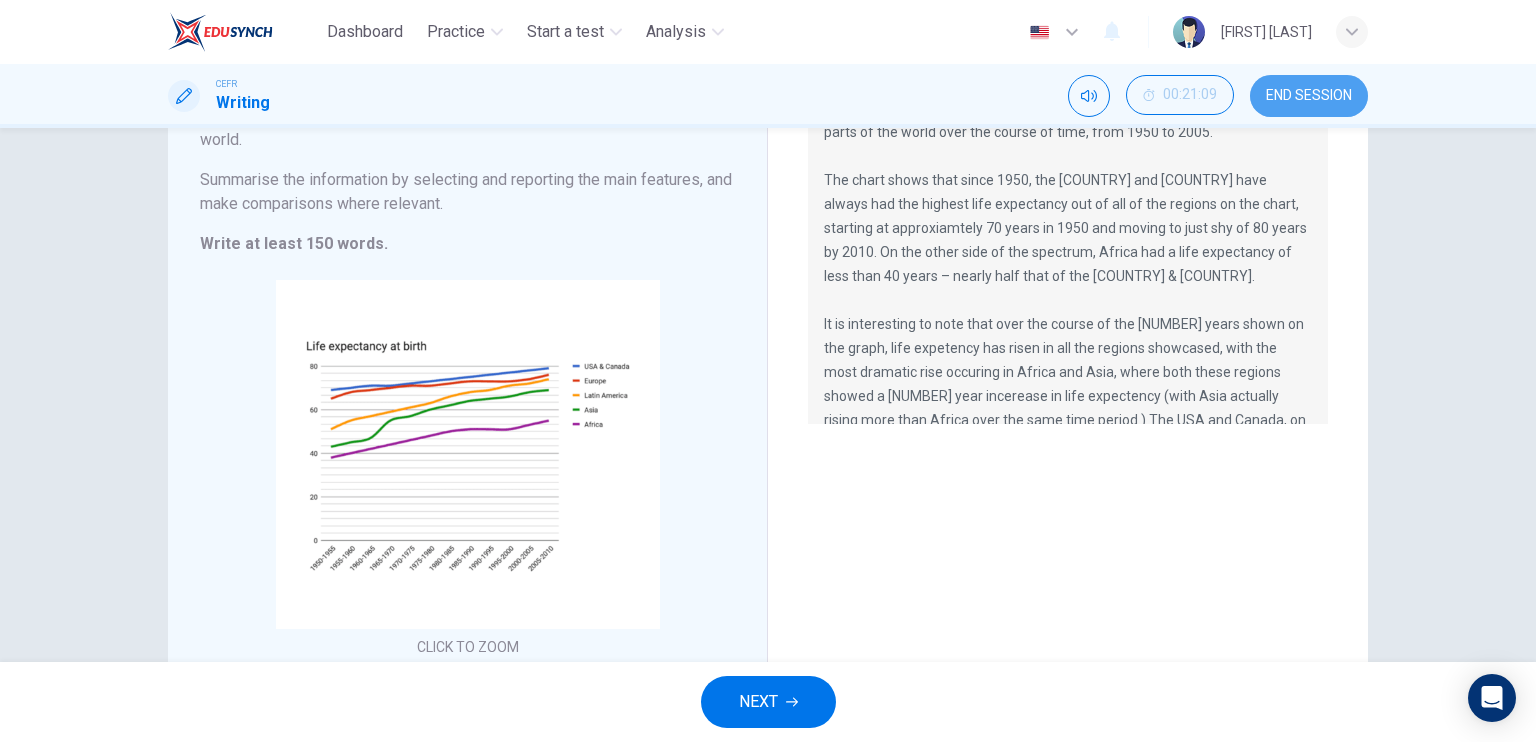 drag, startPoint x: 1312, startPoint y: 103, endPoint x: 946, endPoint y: 83, distance: 366.54605 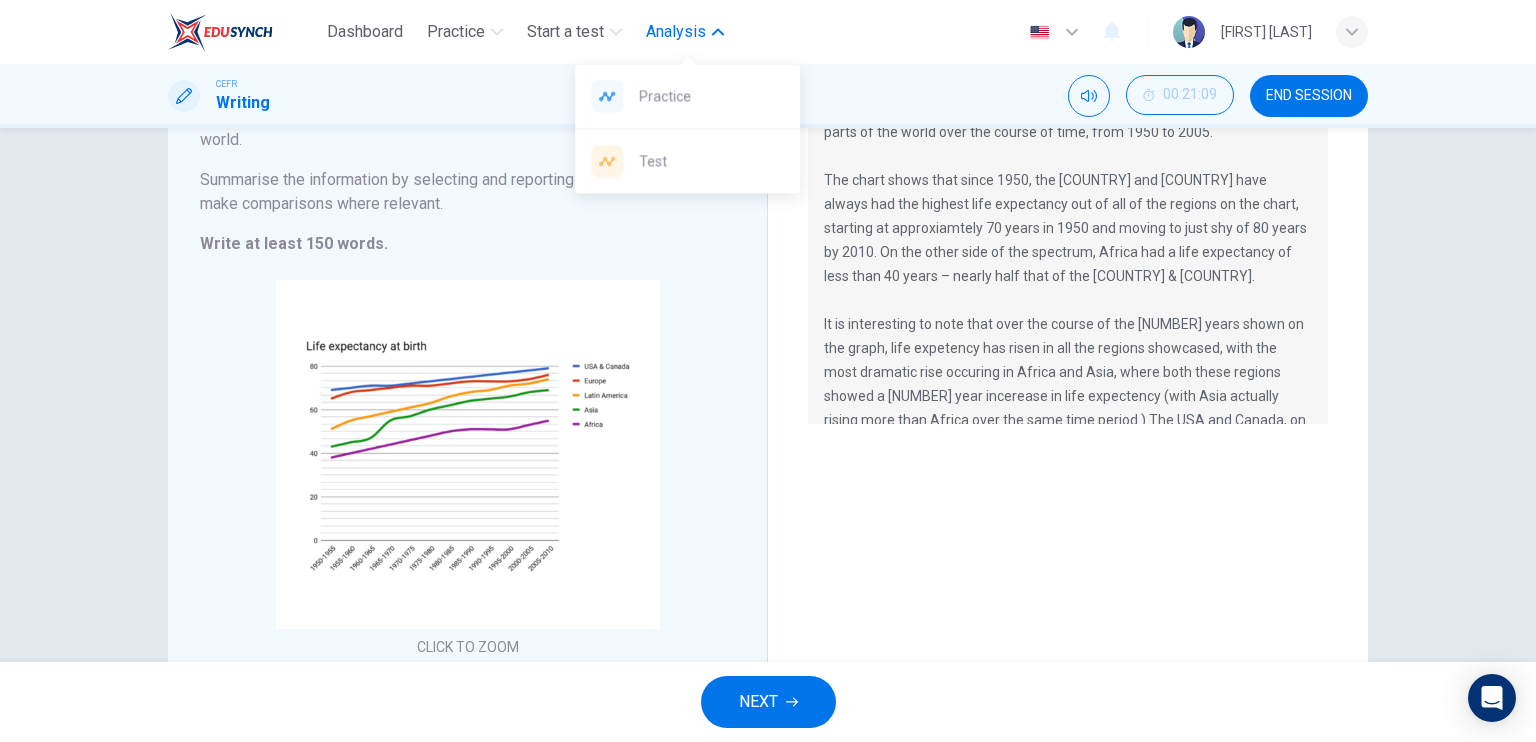click on "Analysis" at bounding box center [676, 32] 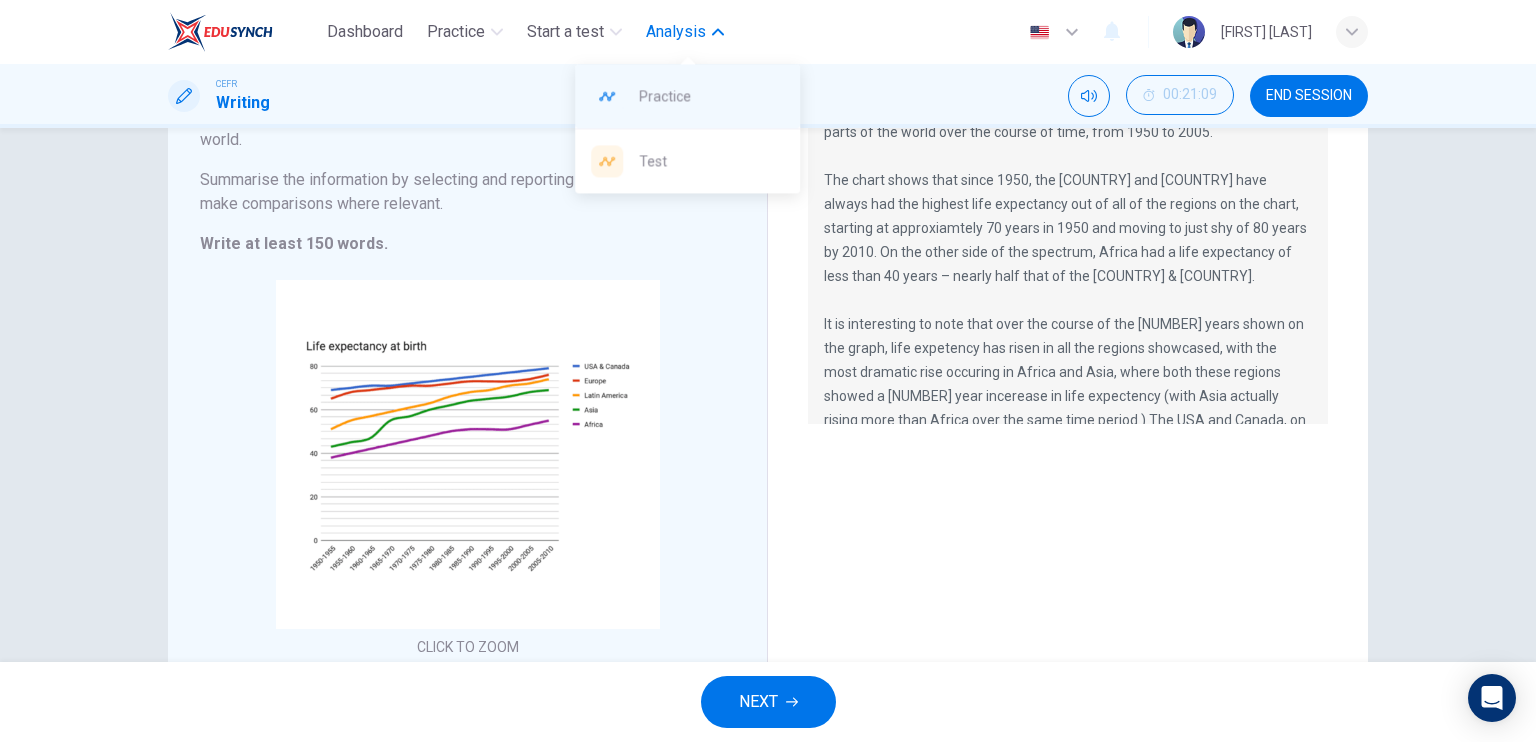 click on "Practice" at bounding box center [711, 96] 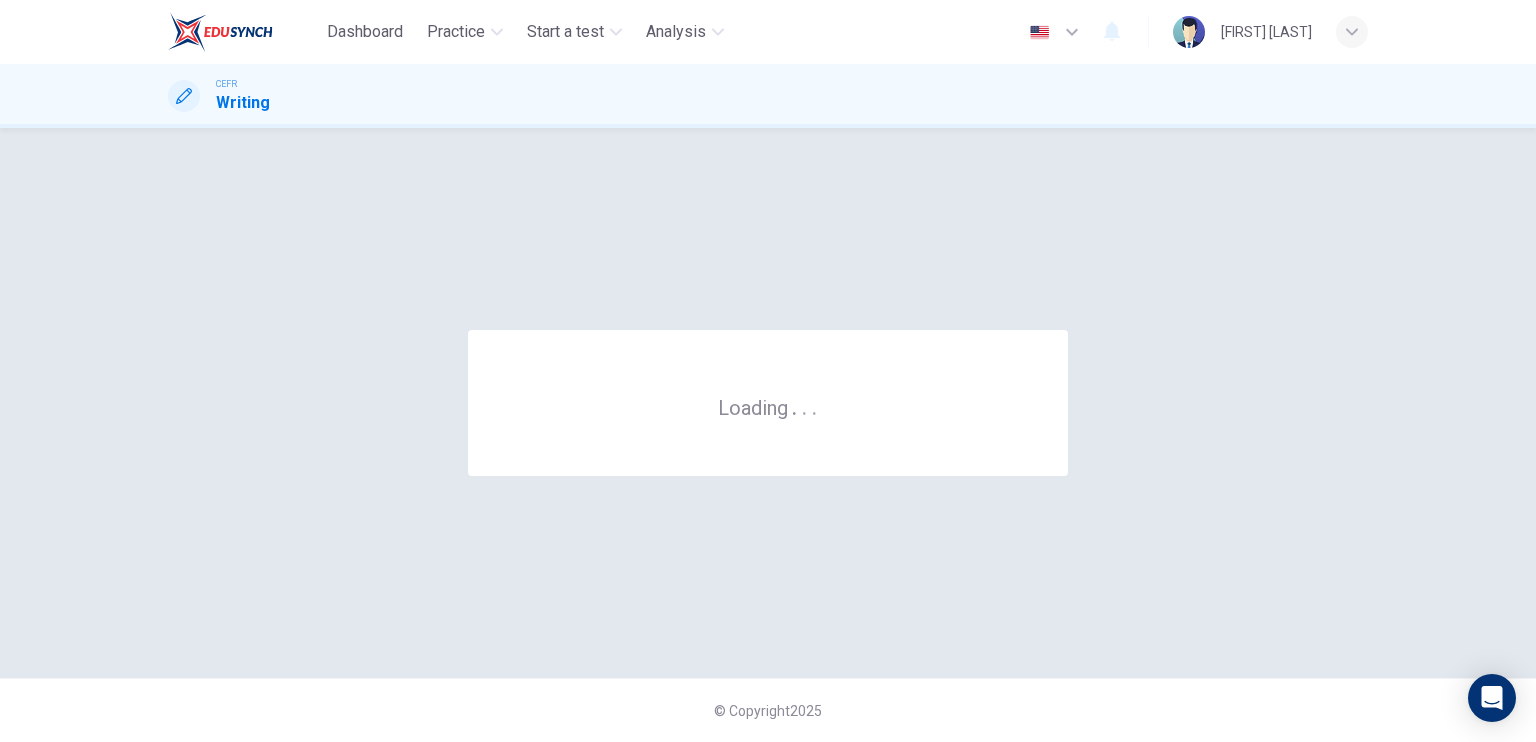 scroll, scrollTop: 0, scrollLeft: 0, axis: both 